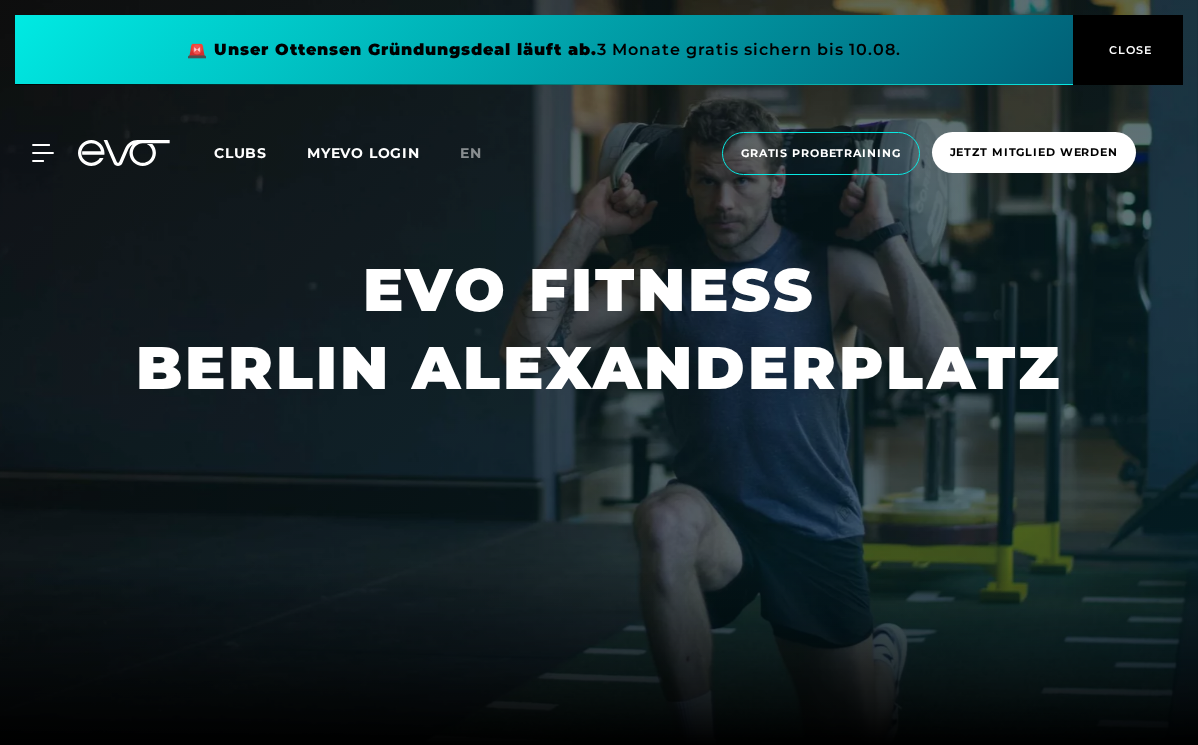 scroll, scrollTop: 0, scrollLeft: 0, axis: both 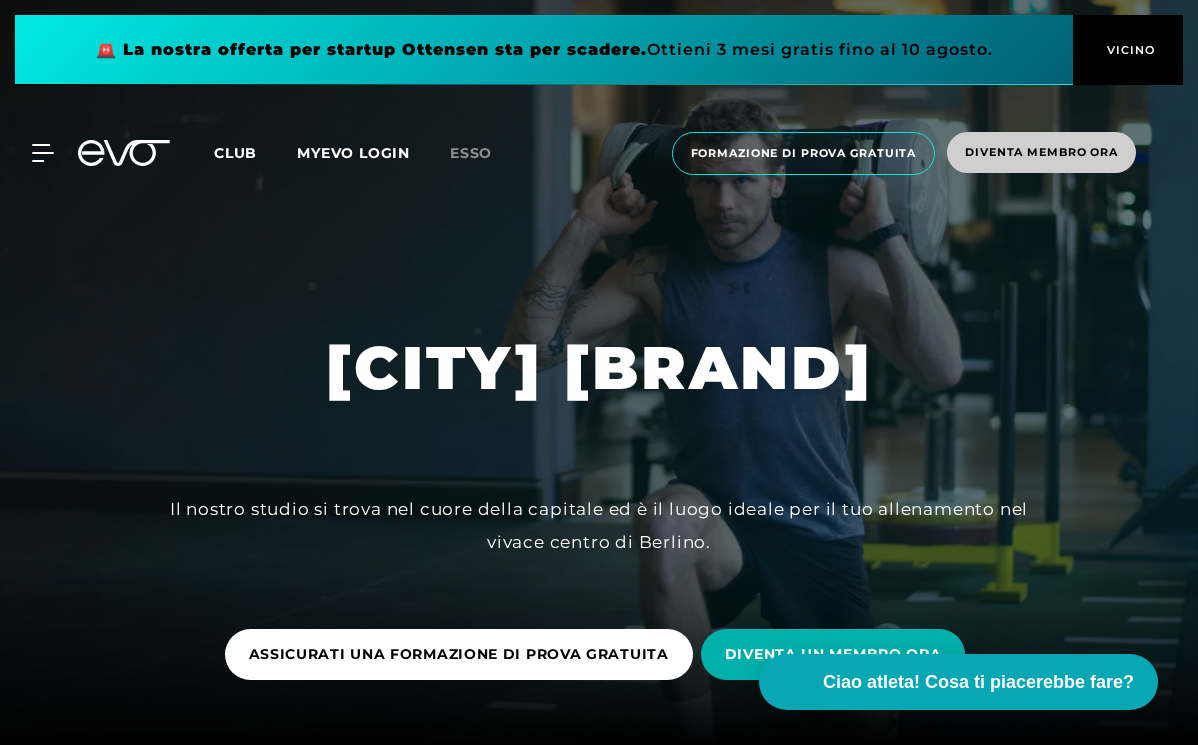 click on "Diventa membro ora" at bounding box center (1041, 152) 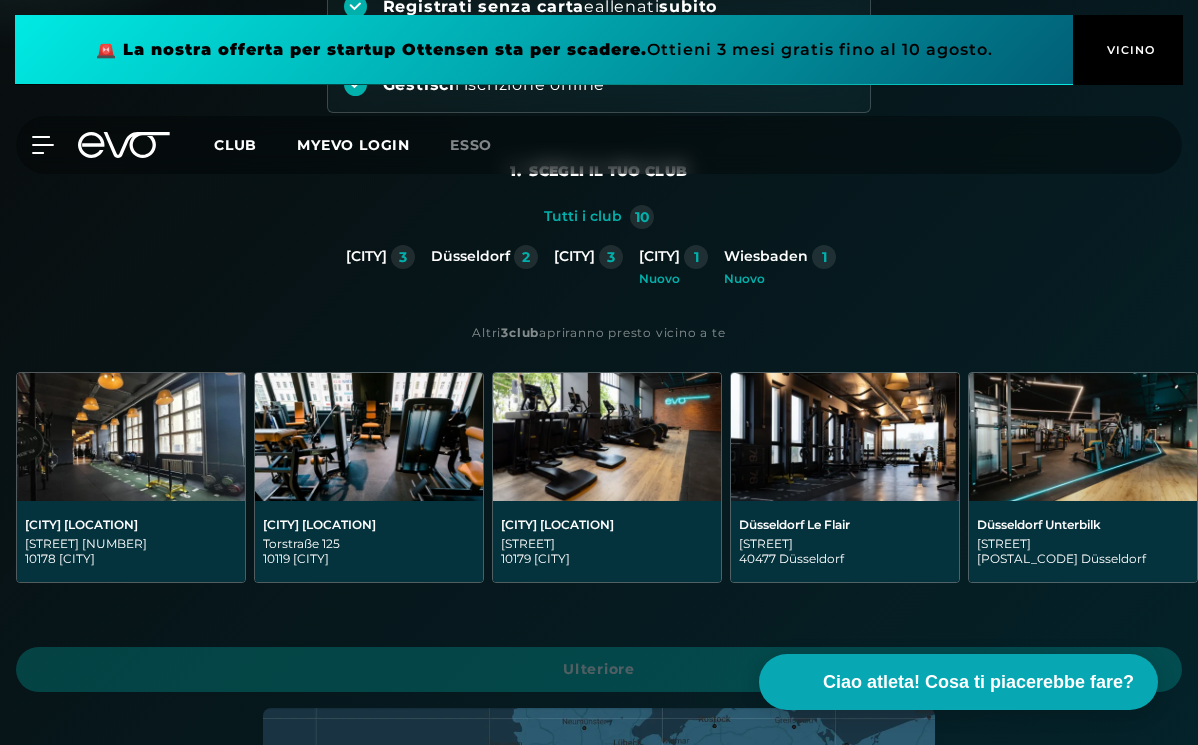 scroll, scrollTop: 325, scrollLeft: 0, axis: vertical 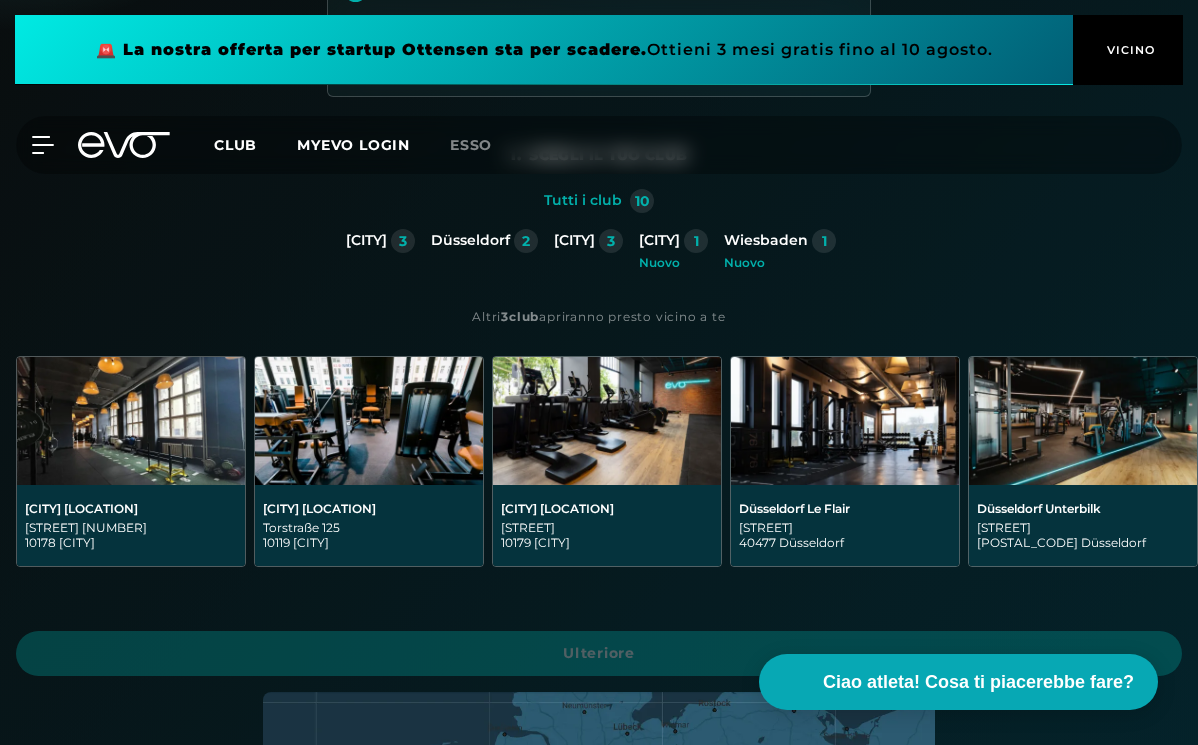 click at bounding box center [131, 421] 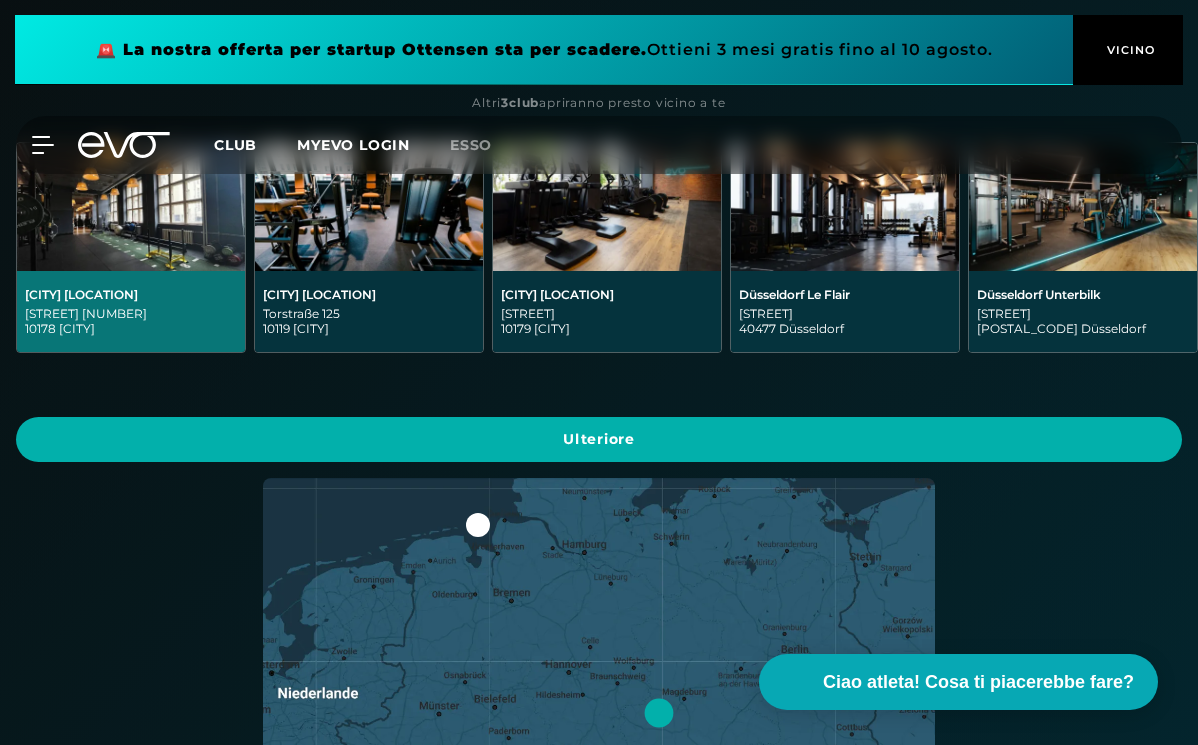 scroll, scrollTop: 542, scrollLeft: 0, axis: vertical 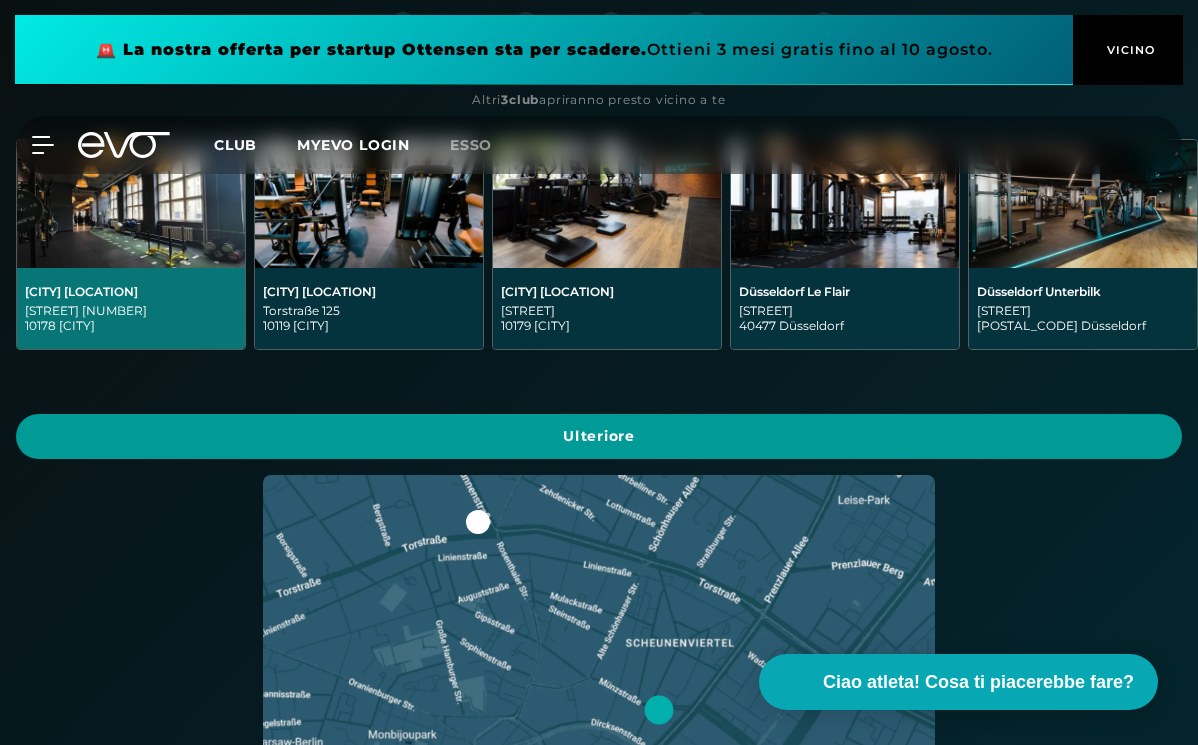 click on "Ulteriore" at bounding box center [599, 436] 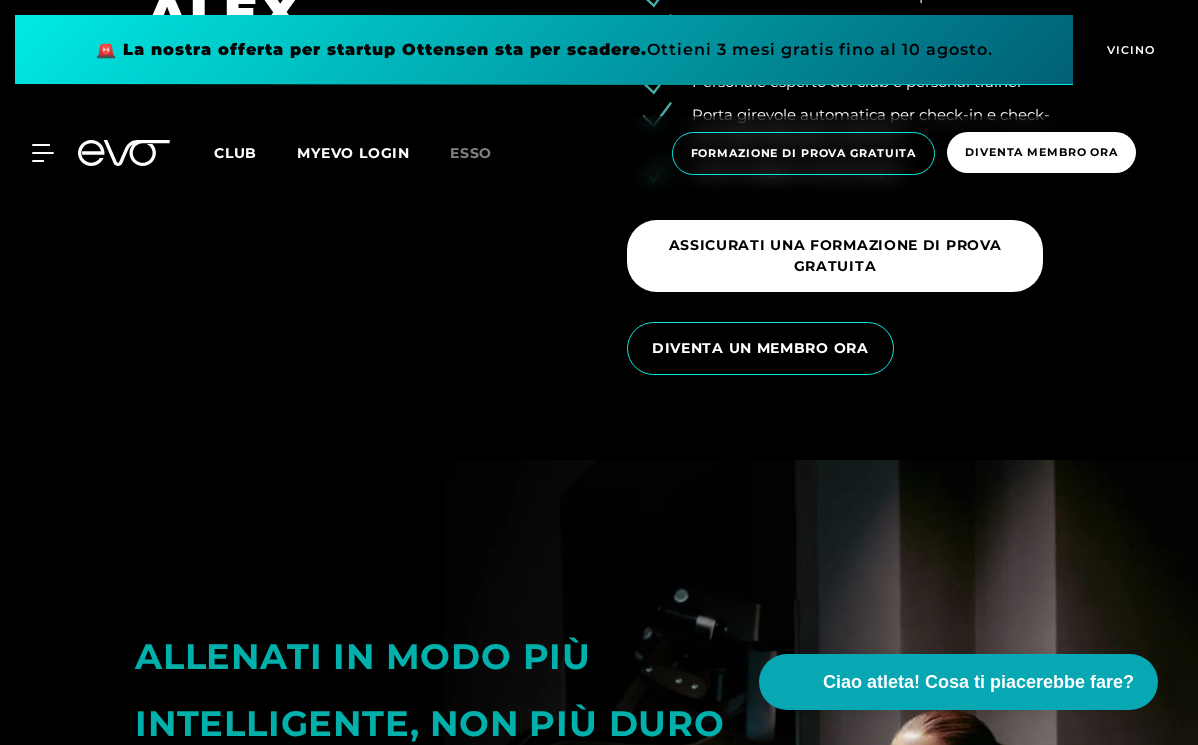 scroll, scrollTop: 3133, scrollLeft: 0, axis: vertical 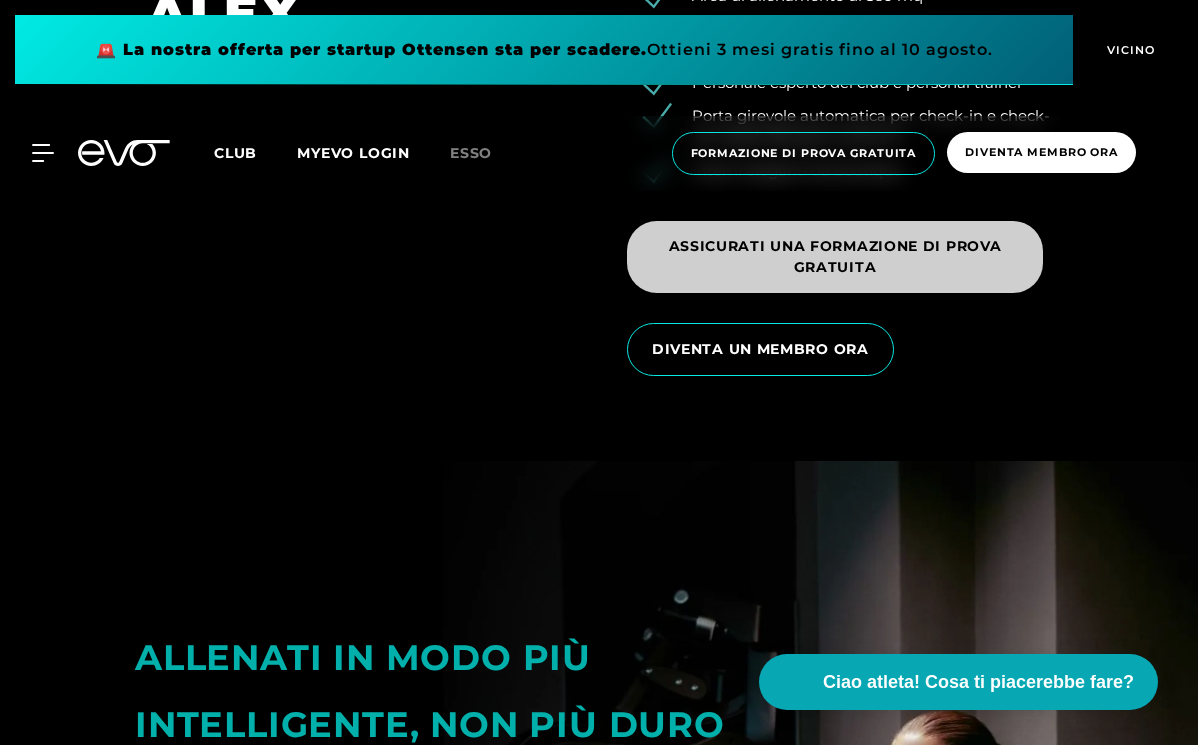 click on "ASSICURATI UNA FORMAZIONE DI PROVA GRATUITA" at bounding box center [835, 257] 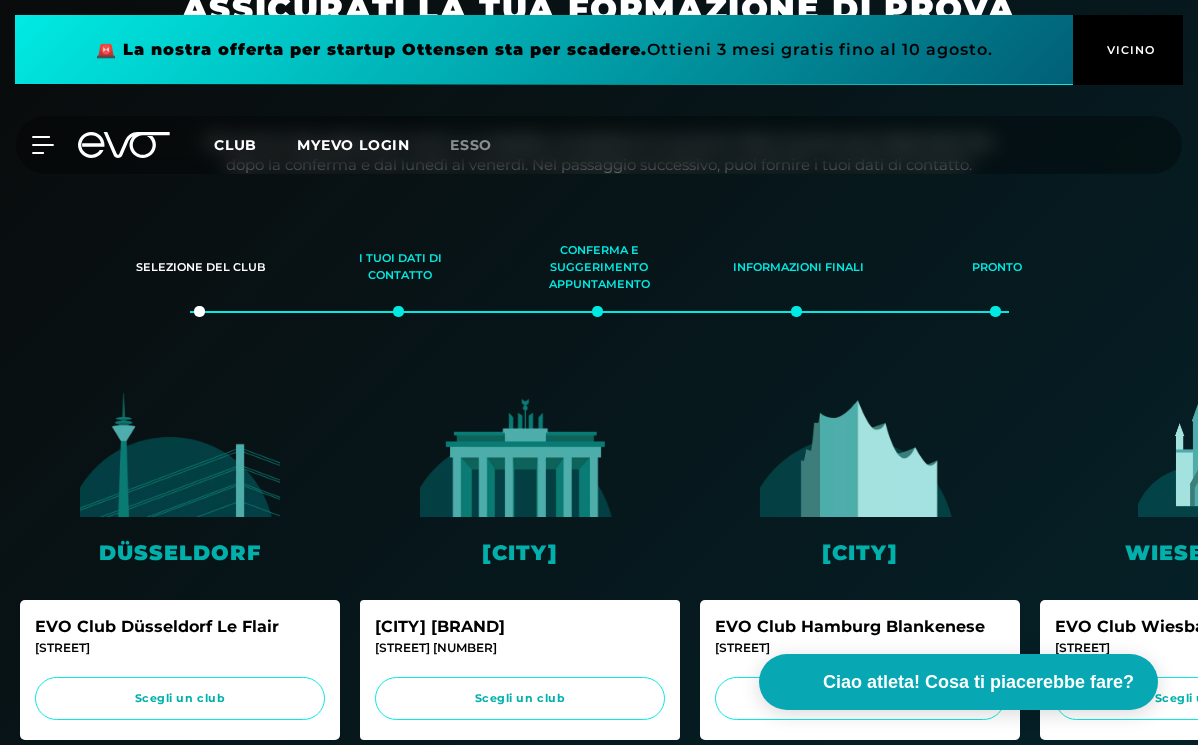 scroll, scrollTop: 108, scrollLeft: 0, axis: vertical 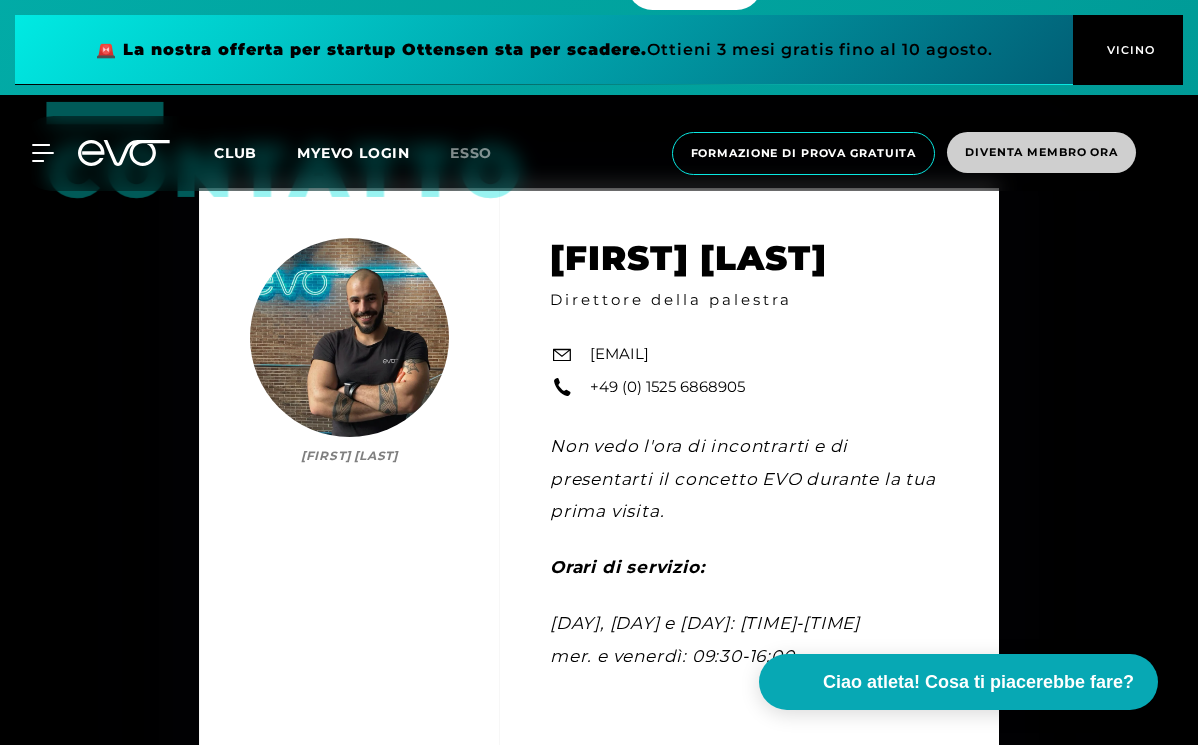 click on "Diventa membro ora" at bounding box center [1041, 152] 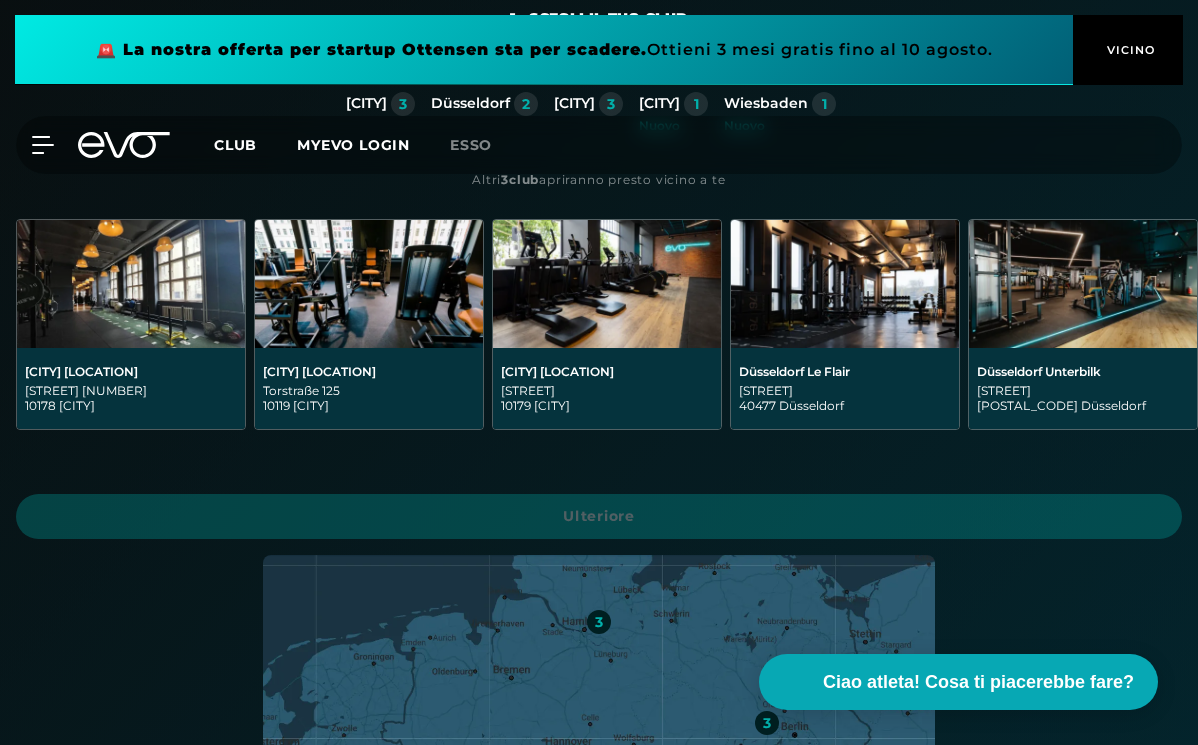 scroll, scrollTop: 460, scrollLeft: 0, axis: vertical 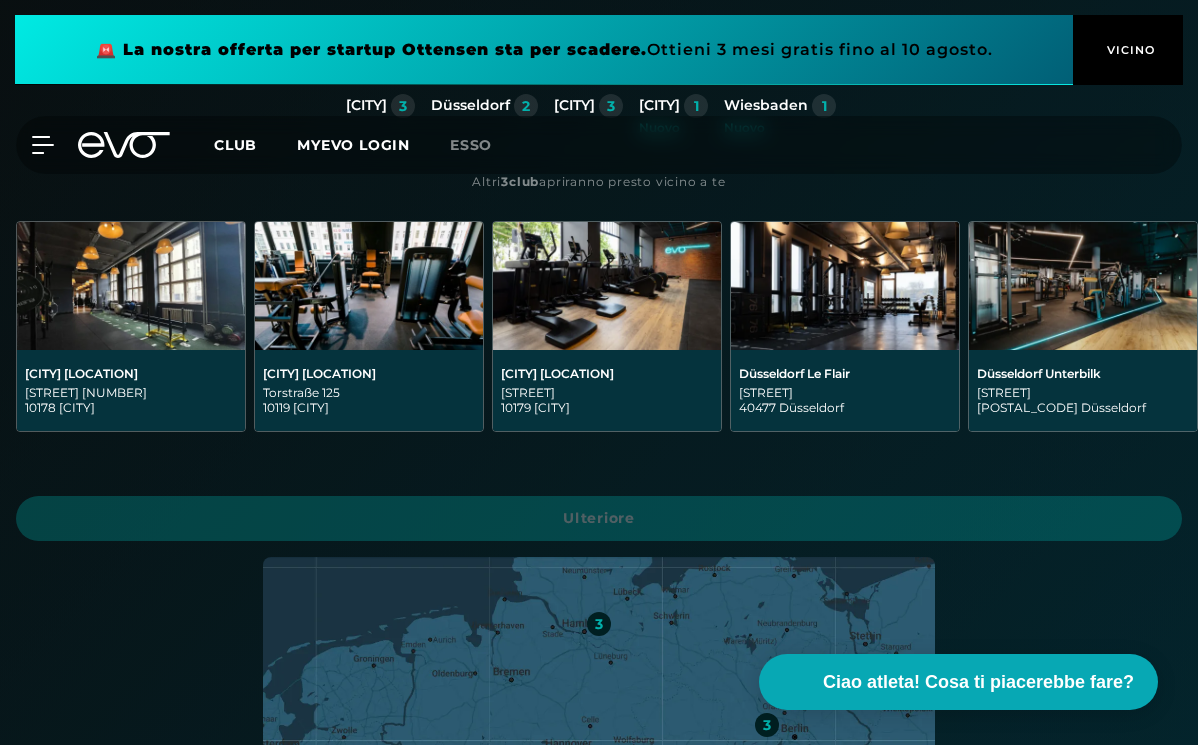 click on "[CITY] [LOCATION]" at bounding box center (131, 373) 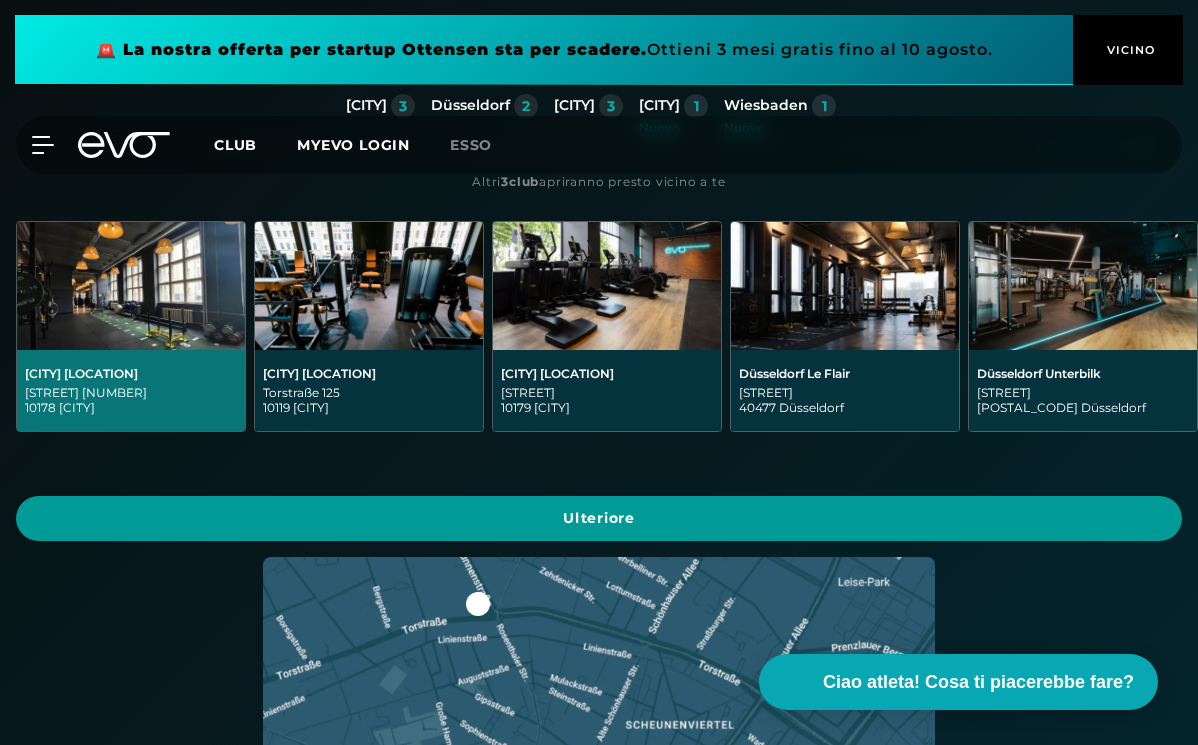 click on "Ulteriore" at bounding box center (599, 518) 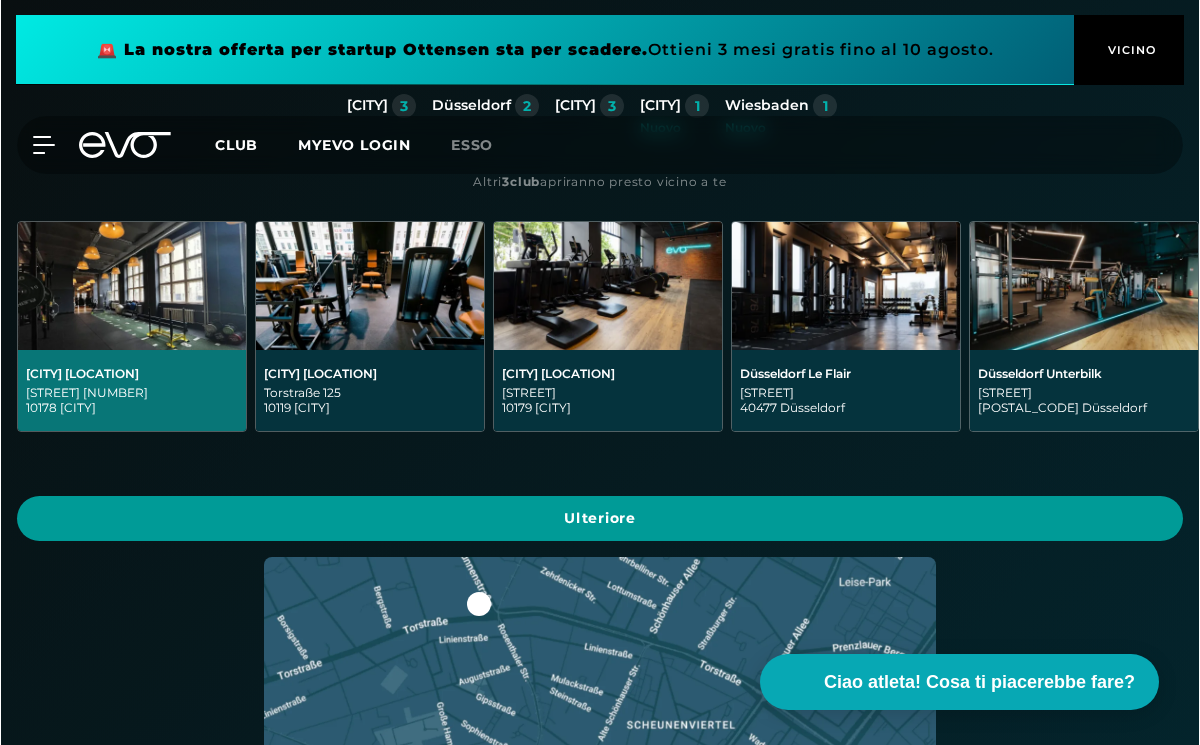 scroll, scrollTop: 0, scrollLeft: 0, axis: both 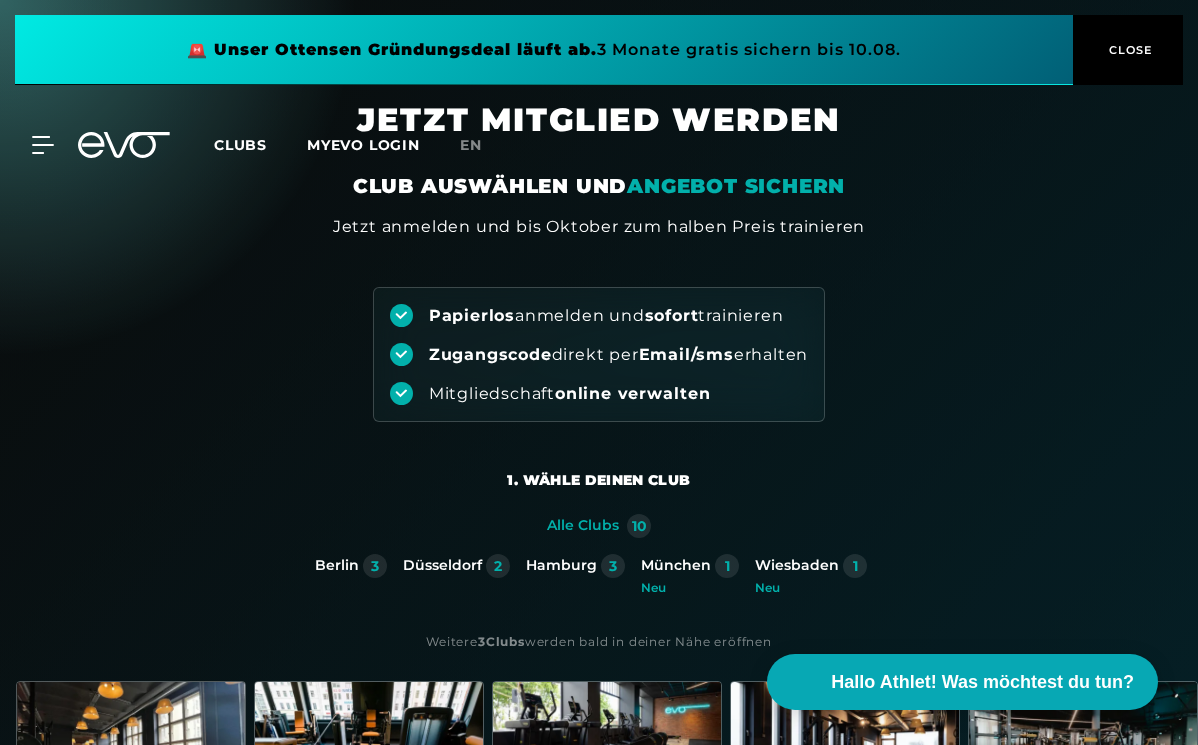 click on "1.   Wähle deinen Club 2.  Wähle deine Mitgliedschaft 3.  Starte dein Training Alle Clubs 10 Berlin 3 Düsseldorf 2 Hamburg 3 München 1 Neu Wiesbaden 1 Neu Weitere  3  Clubs  werden bald in deiner Nähe eröffnen Berlin Alexanderplatz Rosa-Luxemburg-Straße 14 10178   Berlin Berlin Rosenthaler Platz Torstraße 125 10119   Berlin Berlin Spittelmarkt Wallstraße 27 10179   Berlin Düsseldorf Le Flair Marc-Chagall-Straße 2 40477   Düsseldorf Düsseldorf Unterbilk Gladbacherstraße 6 40219   Düsseldorf Hamburg Blankenese Blankeneser Landstr. 2 22587   Hamburg Hamburg Stadthausbrücke Axel-Springer-Platz 3 20355   Hamburg Hamburg Schanze Kampstraße 15 20357   Hamburg München Glockenbach Baaderstraße 80 80469   München Wiesbaden Dern´sche Höfe Marktstraße 2-6 65183   Wiesbaden 3 2 3 1 1 Weiter 12 MONATE Performer Mitgliedschaft 50% Rabatt bis Oktober 24 , 95 € Ab Oktober nur 49.90€/Monat DEINE VORTEILE 50% Rabatt bis Oktober Anteiliger Beitrag  im laufenden Monat Keine Anmeldegebühr von 12 Monaten" at bounding box center [599, 1055] 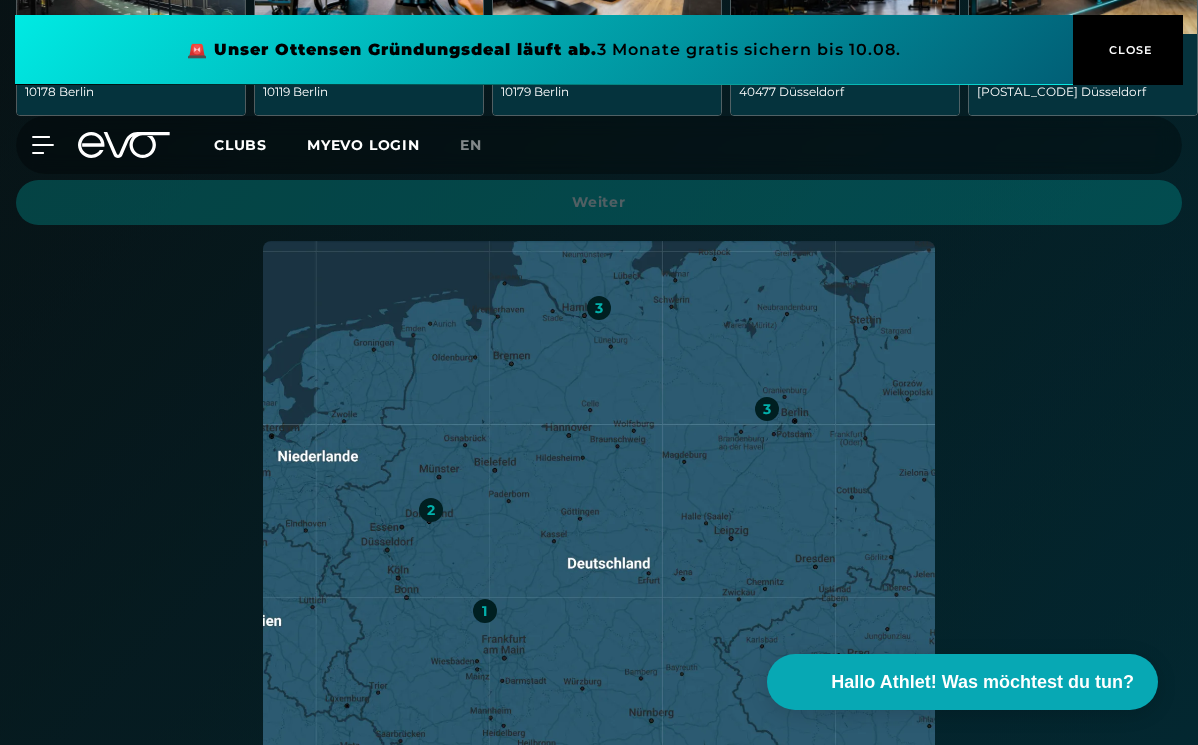 scroll, scrollTop: 548, scrollLeft: 0, axis: vertical 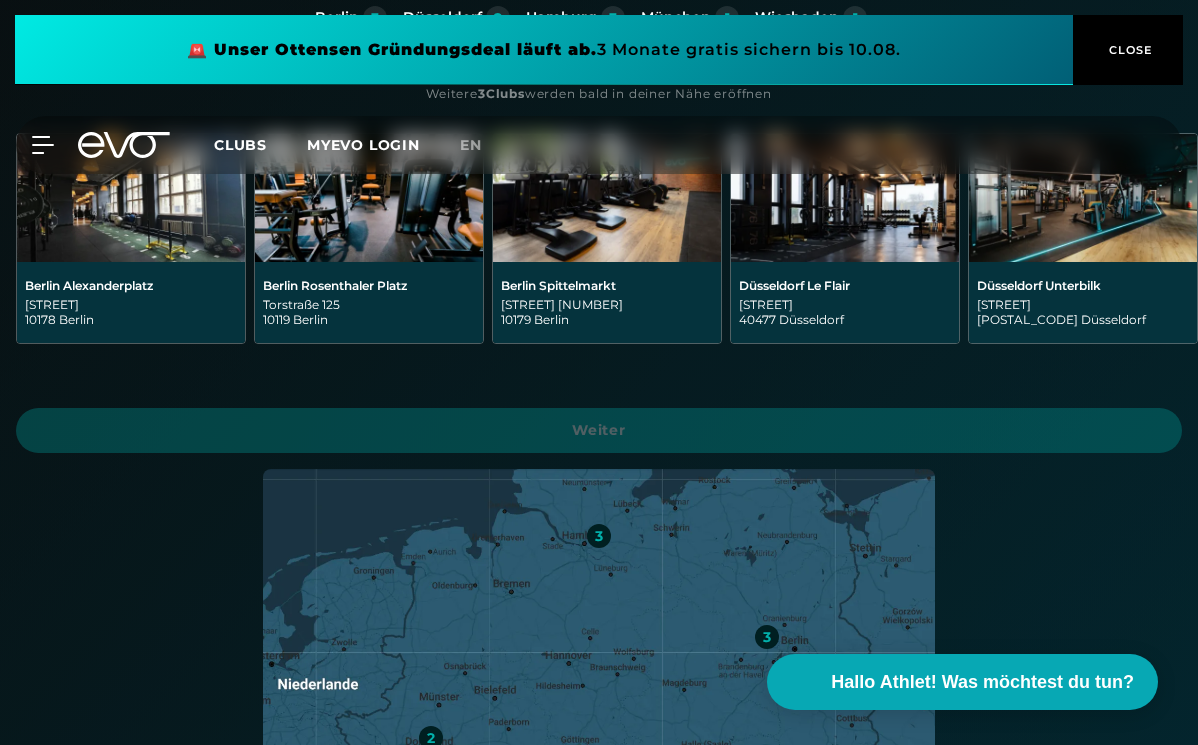 click on "Rosa-Luxemburg-Straße 14 10178   Berlin" at bounding box center (131, 312) 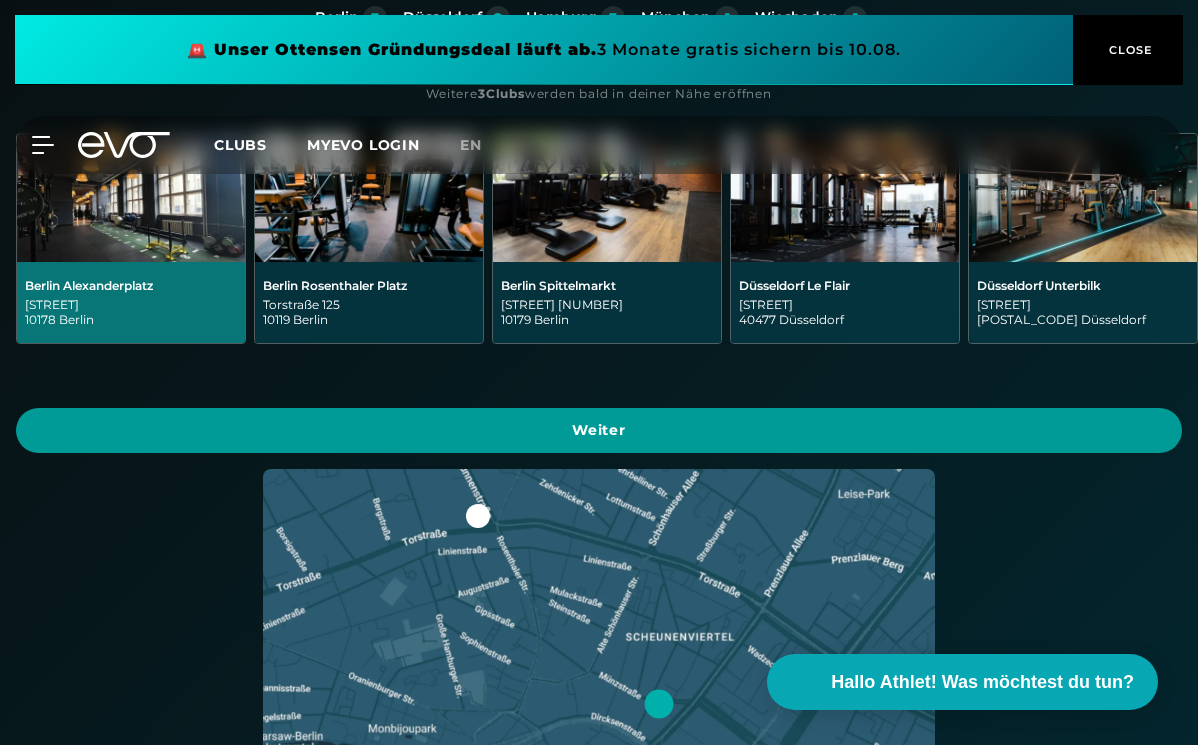 click on "Weiter" at bounding box center [599, 430] 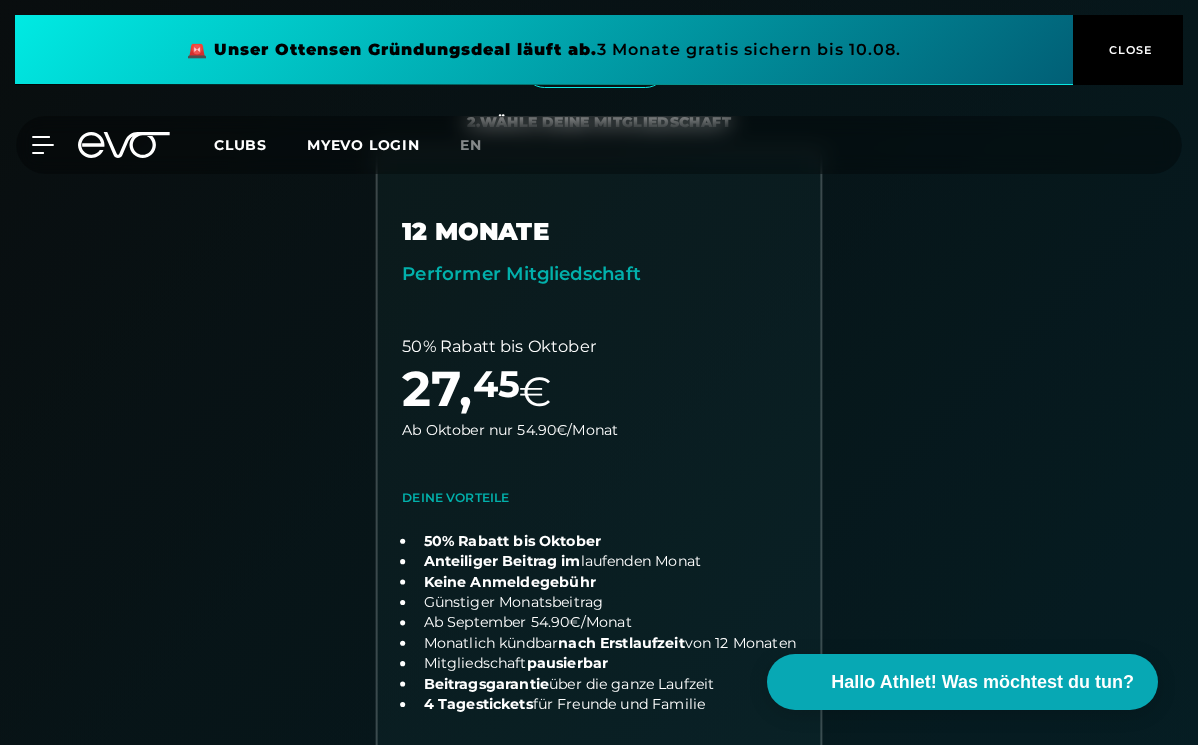 scroll, scrollTop: 422, scrollLeft: 0, axis: vertical 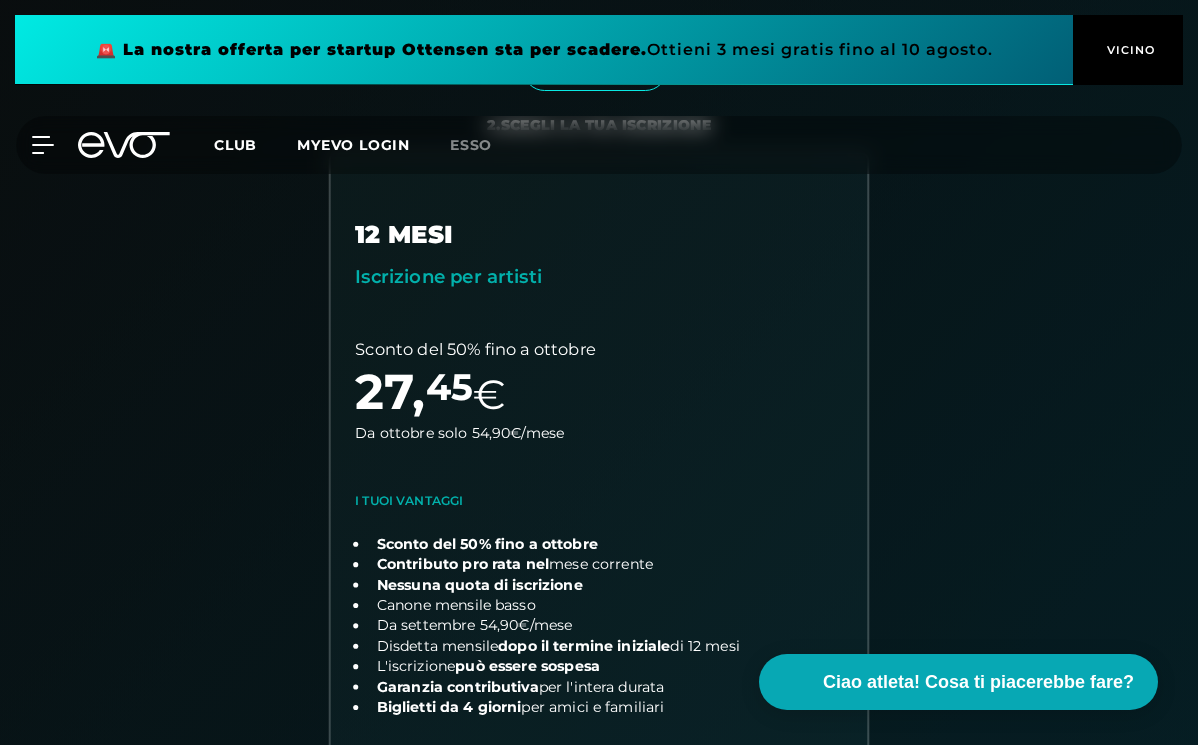 click at bounding box center (599, 507) 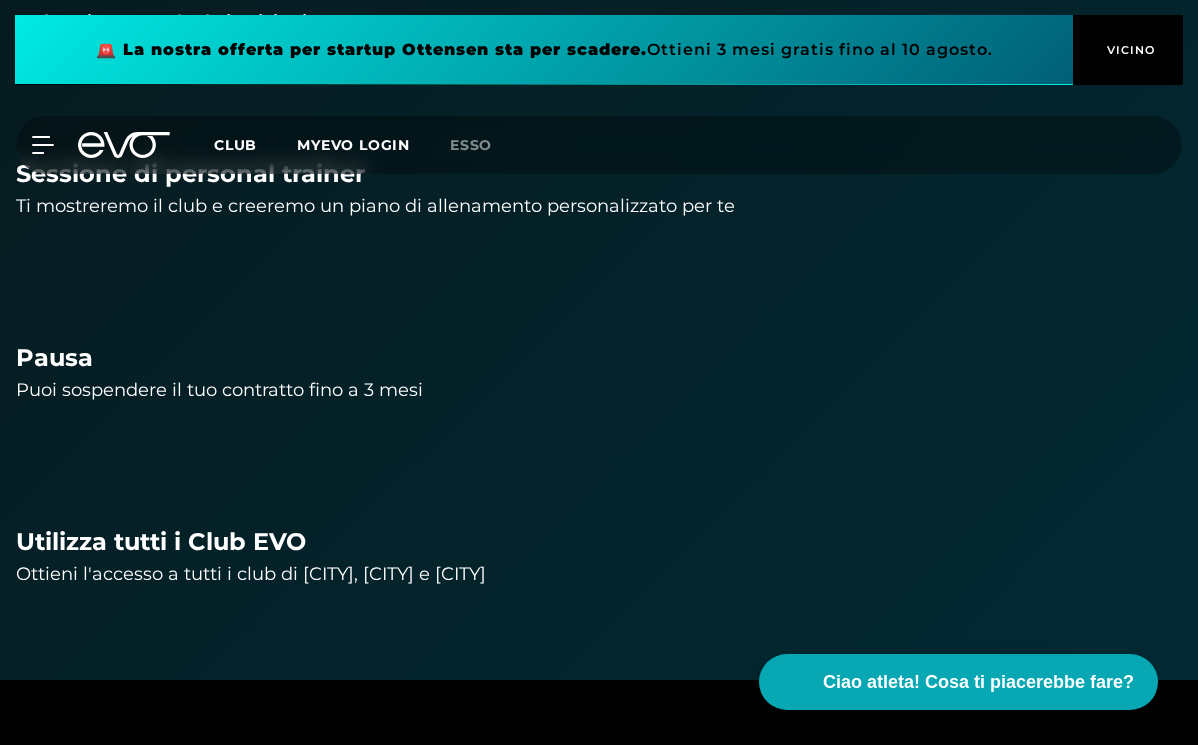 scroll, scrollTop: 1823, scrollLeft: 0, axis: vertical 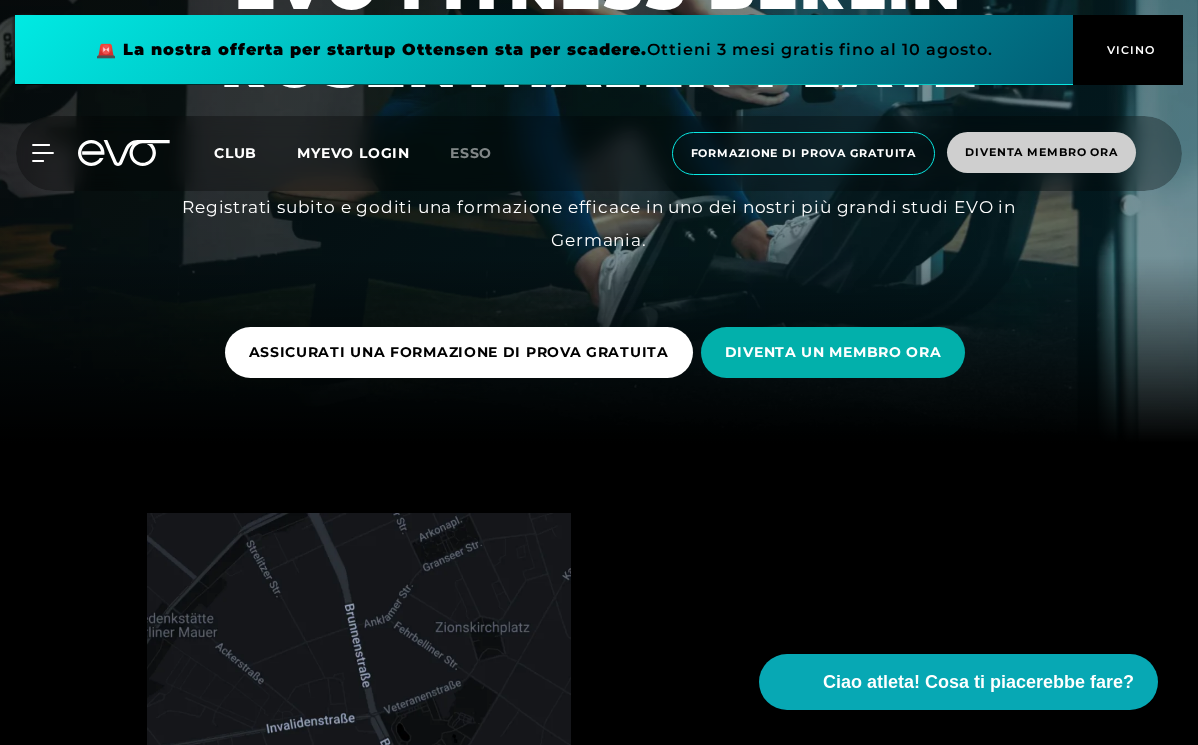 click on "Diventa membro ora" at bounding box center (1041, 152) 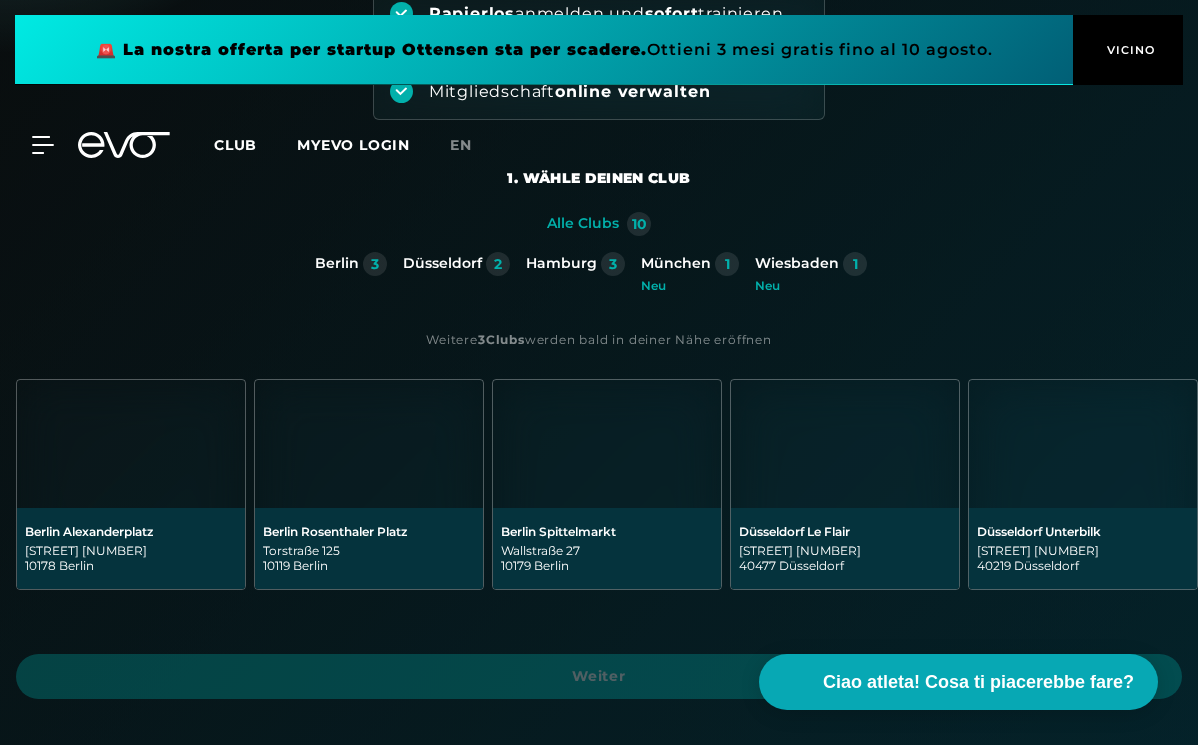 scroll, scrollTop: 0, scrollLeft: 0, axis: both 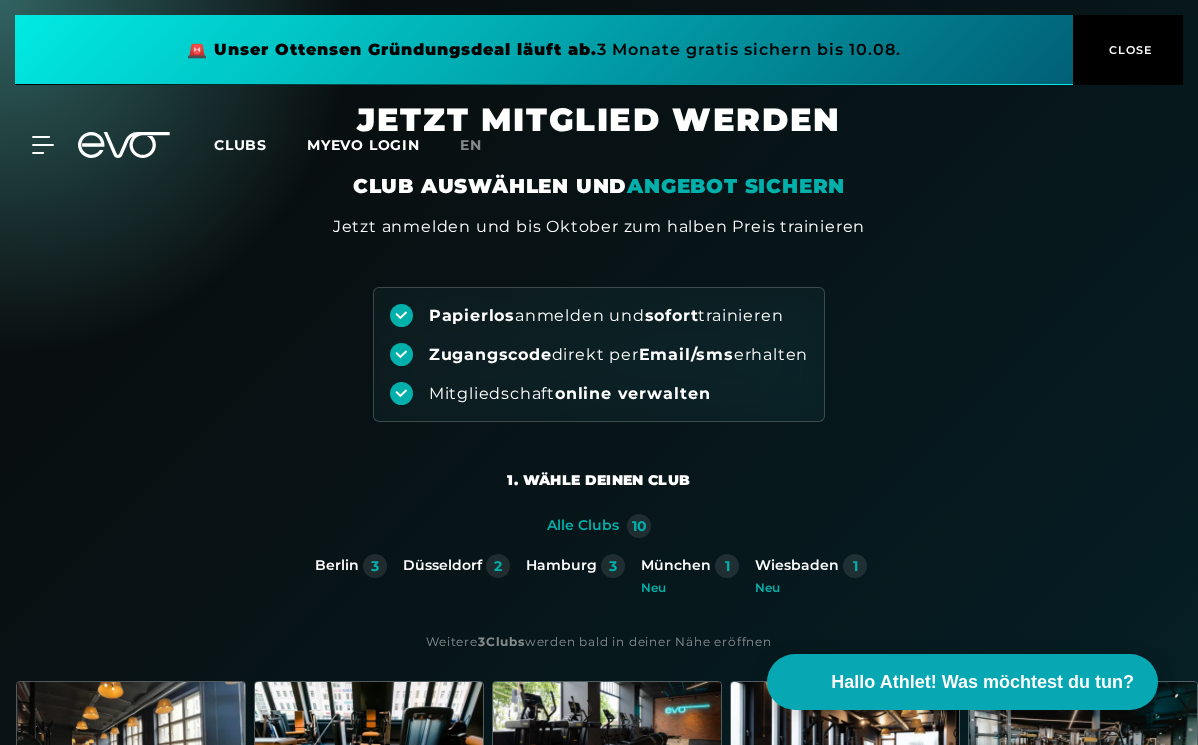 click on "Papierlos  anmelden und  sofort  trainieren Zugangscode  direkt per  Email/sms  erhalten Mitgliedschaft  online verwalten" at bounding box center [599, 354] 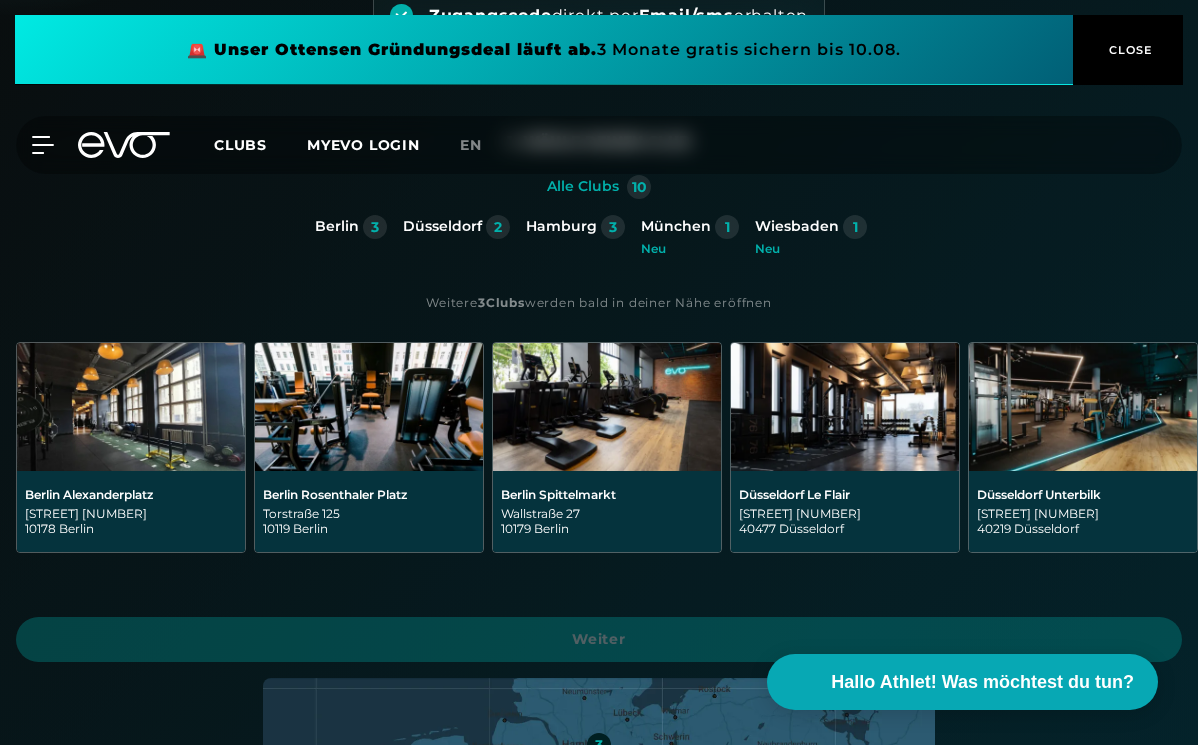 scroll, scrollTop: 389, scrollLeft: 0, axis: vertical 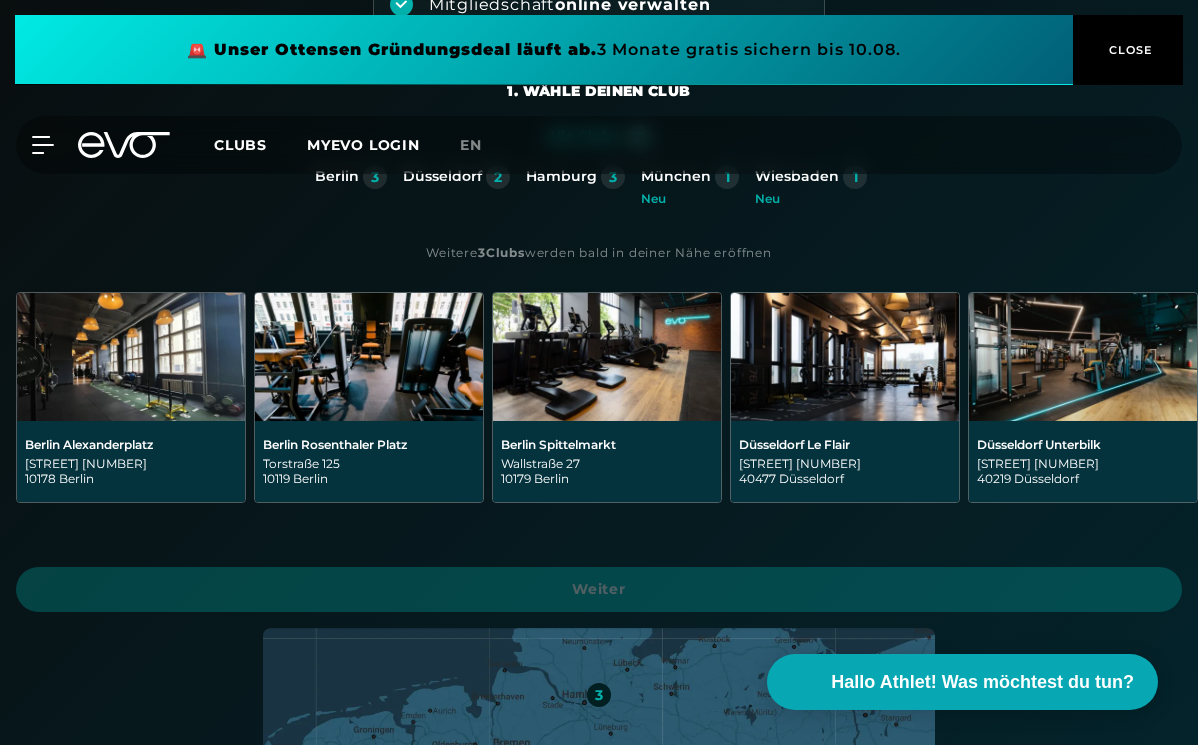 click on "Berlin Rosenthaler Platz" at bounding box center (369, 444) 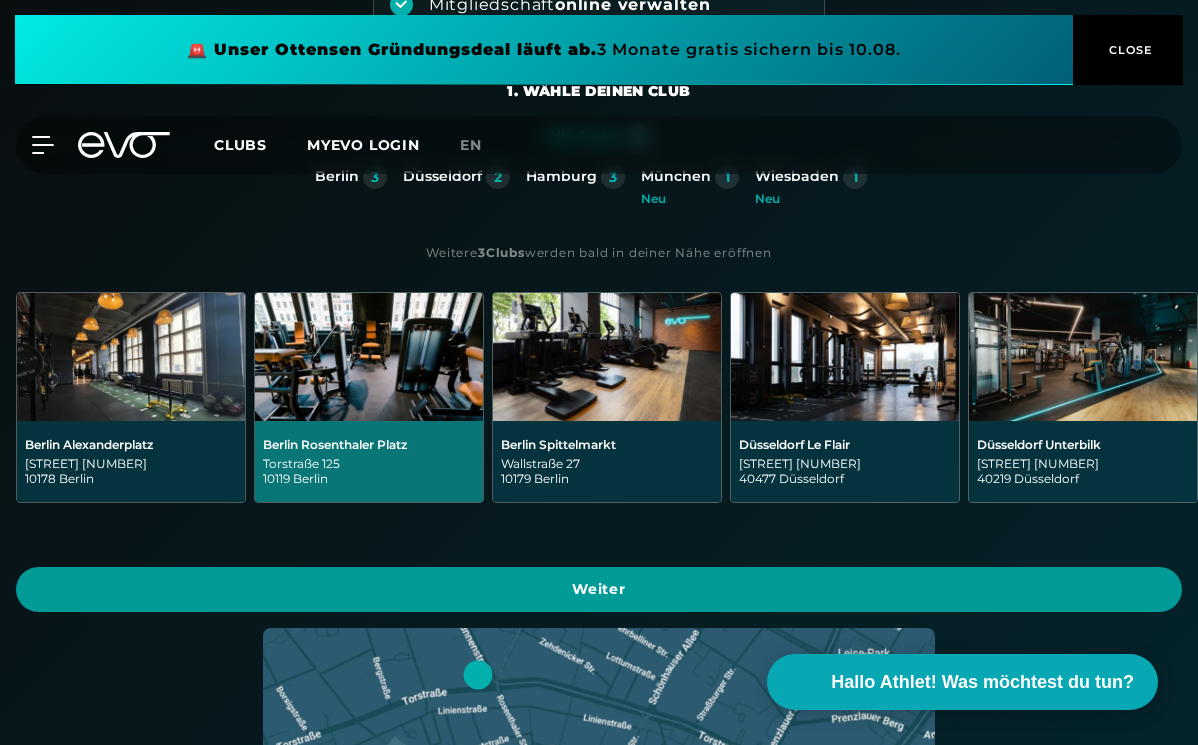 click on "Weiter" at bounding box center (599, 589) 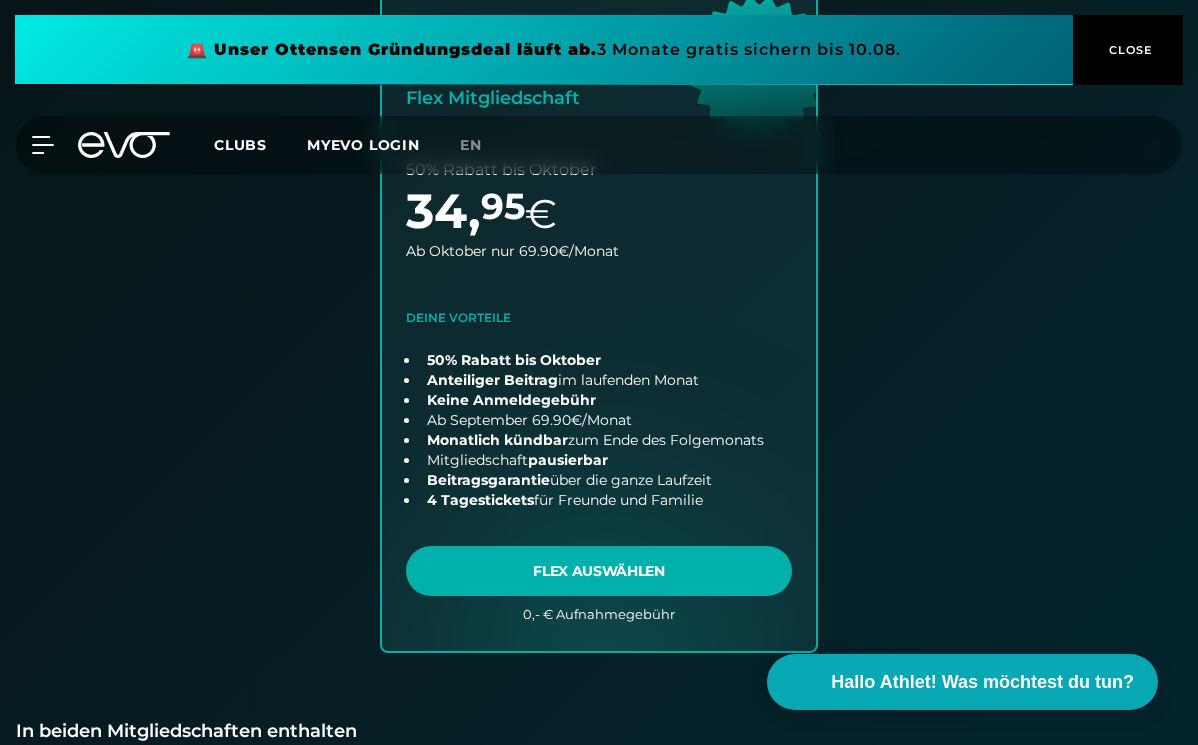 scroll, scrollTop: 1164, scrollLeft: 0, axis: vertical 